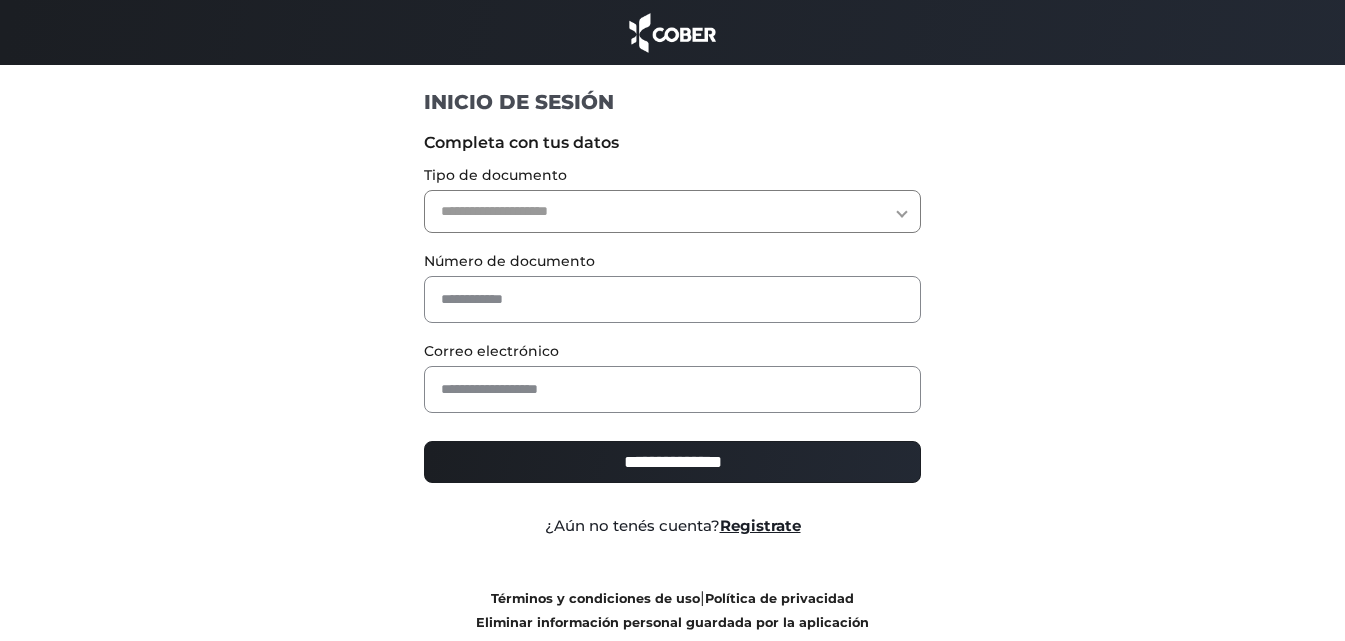 scroll, scrollTop: 0, scrollLeft: 0, axis: both 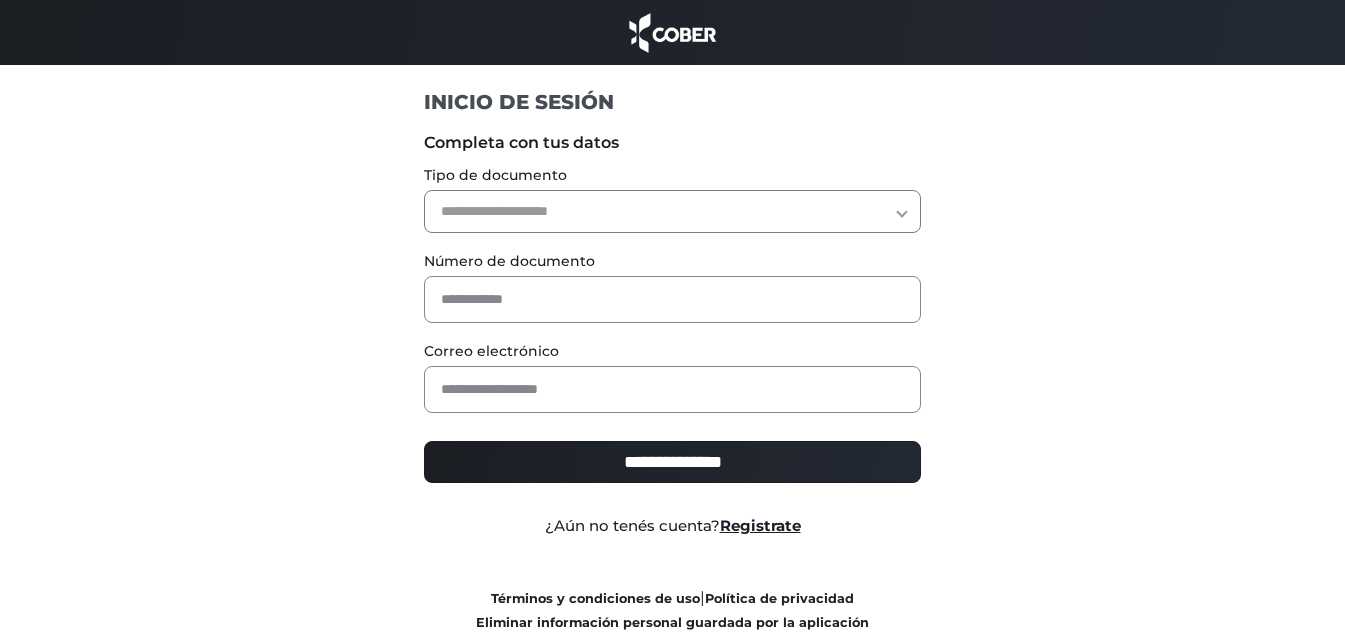 click on "**********" at bounding box center [672, 211] 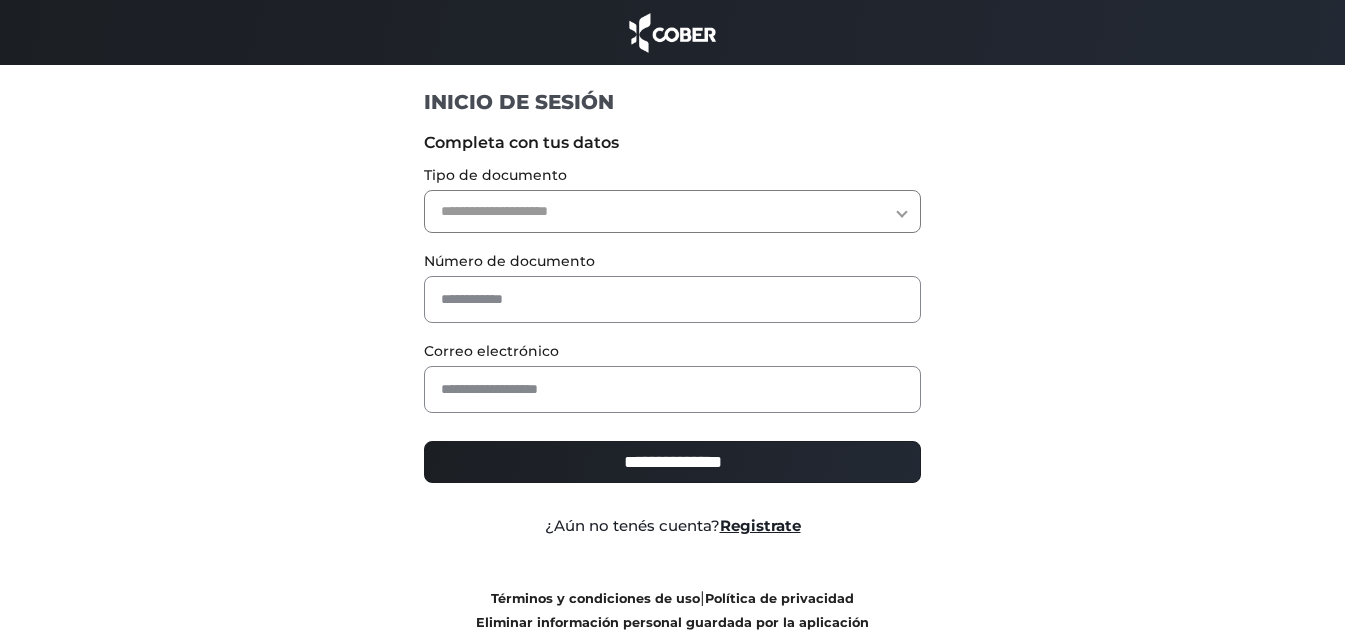 click on "**********" at bounding box center [672, 211] 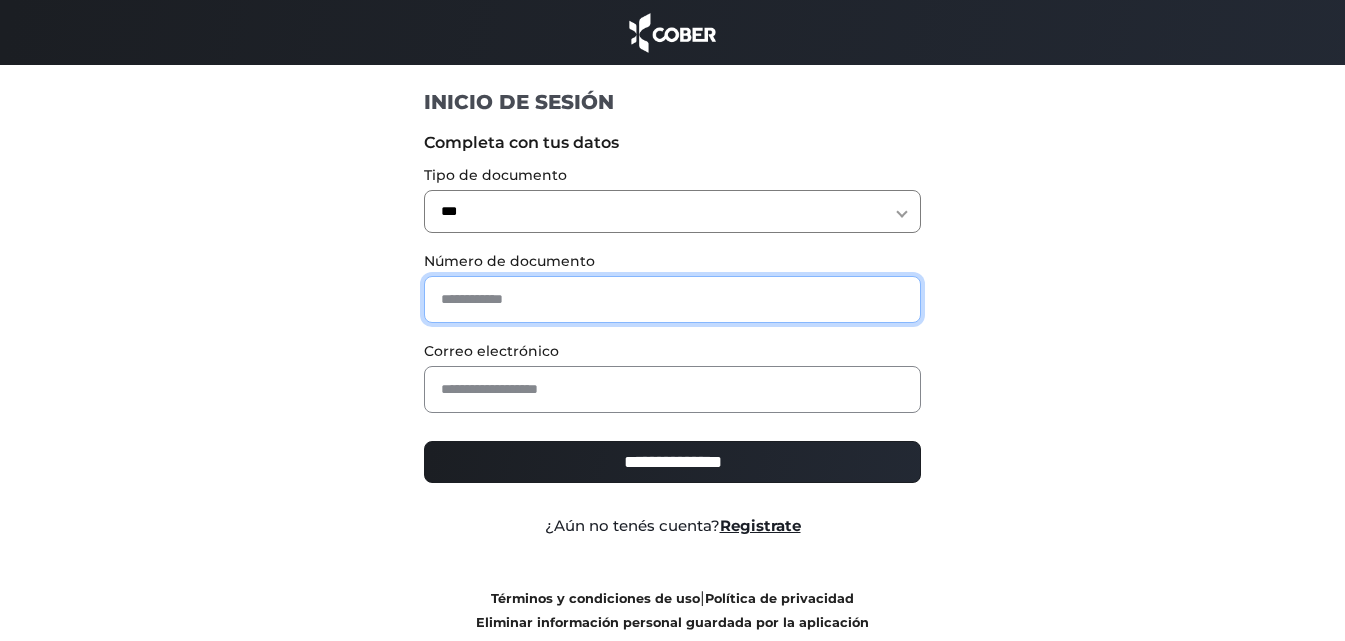 click at bounding box center [672, 299] 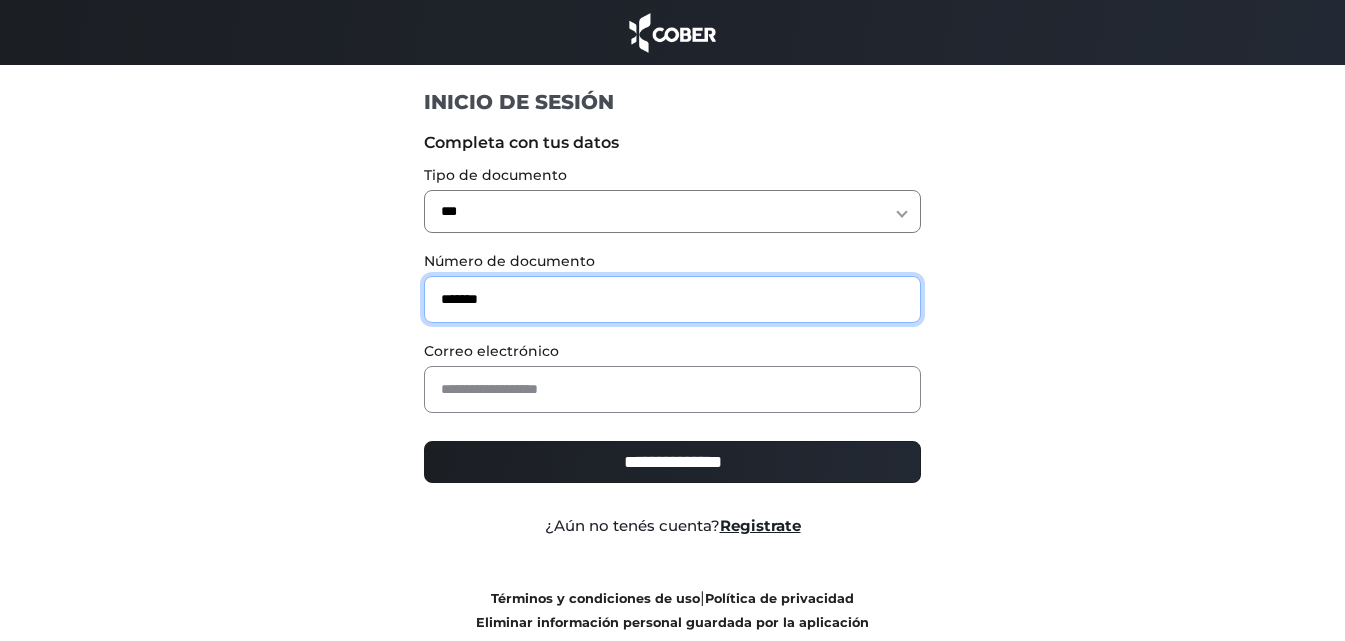 type on "*******" 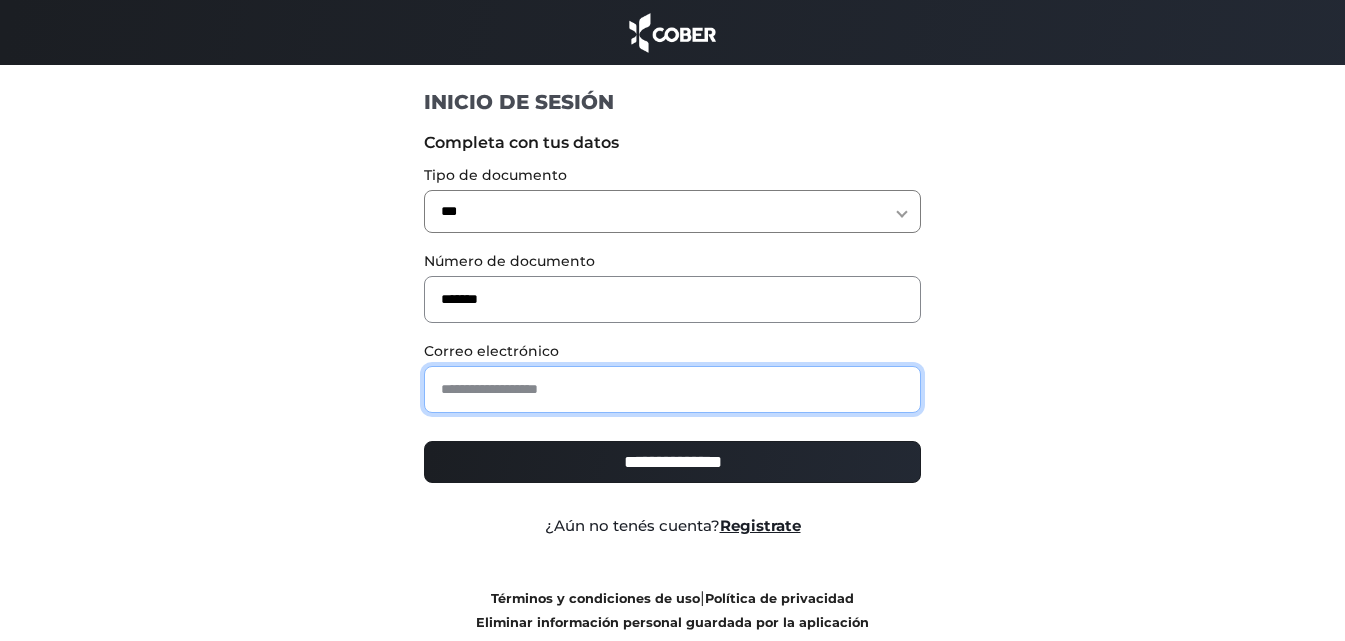 click at bounding box center (672, 389) 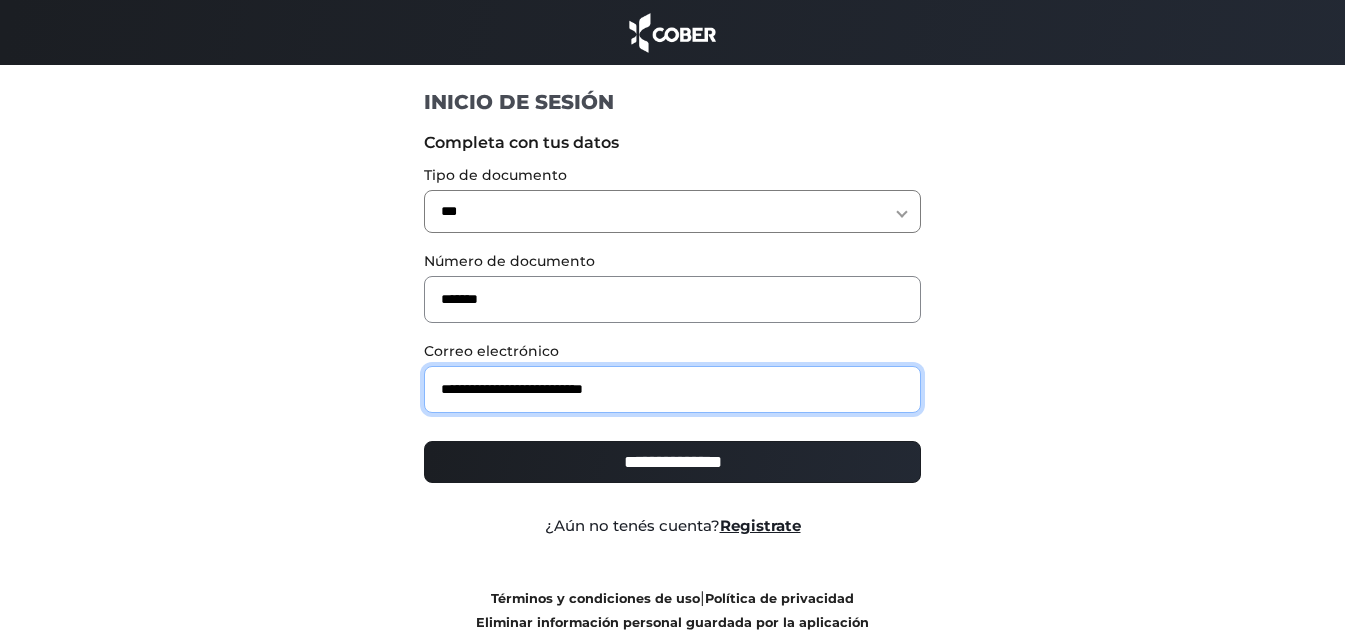 type on "**********" 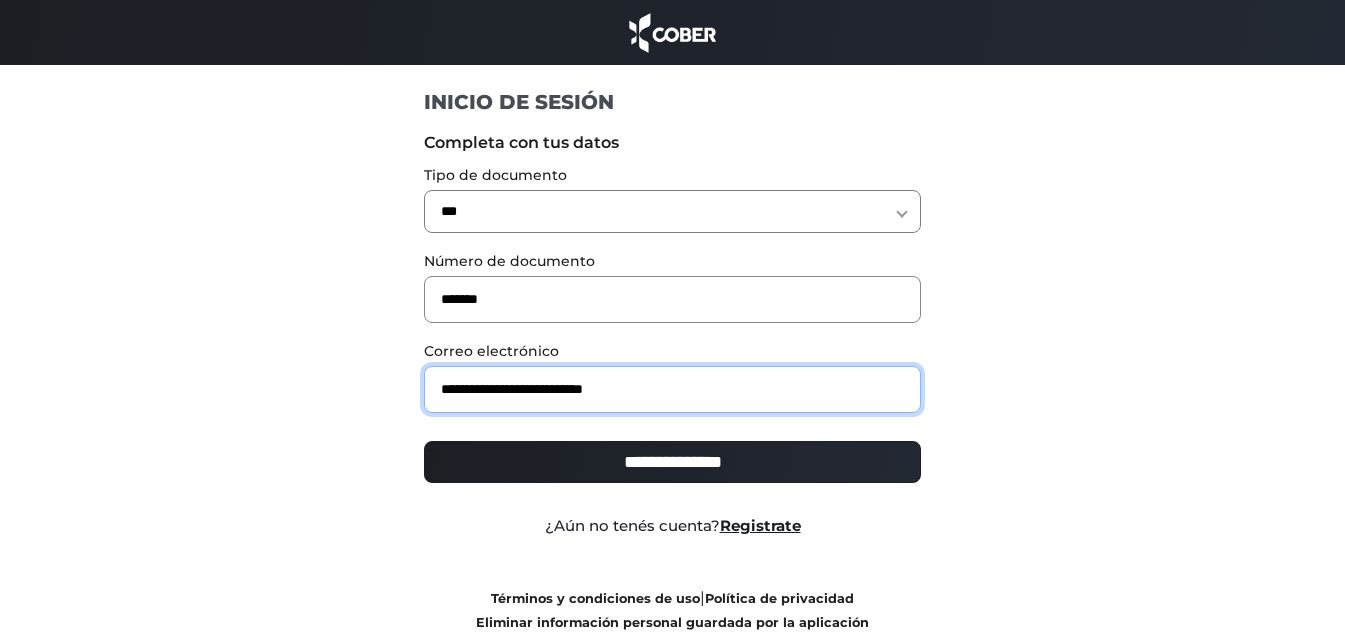 click on "**********" at bounding box center [672, 462] 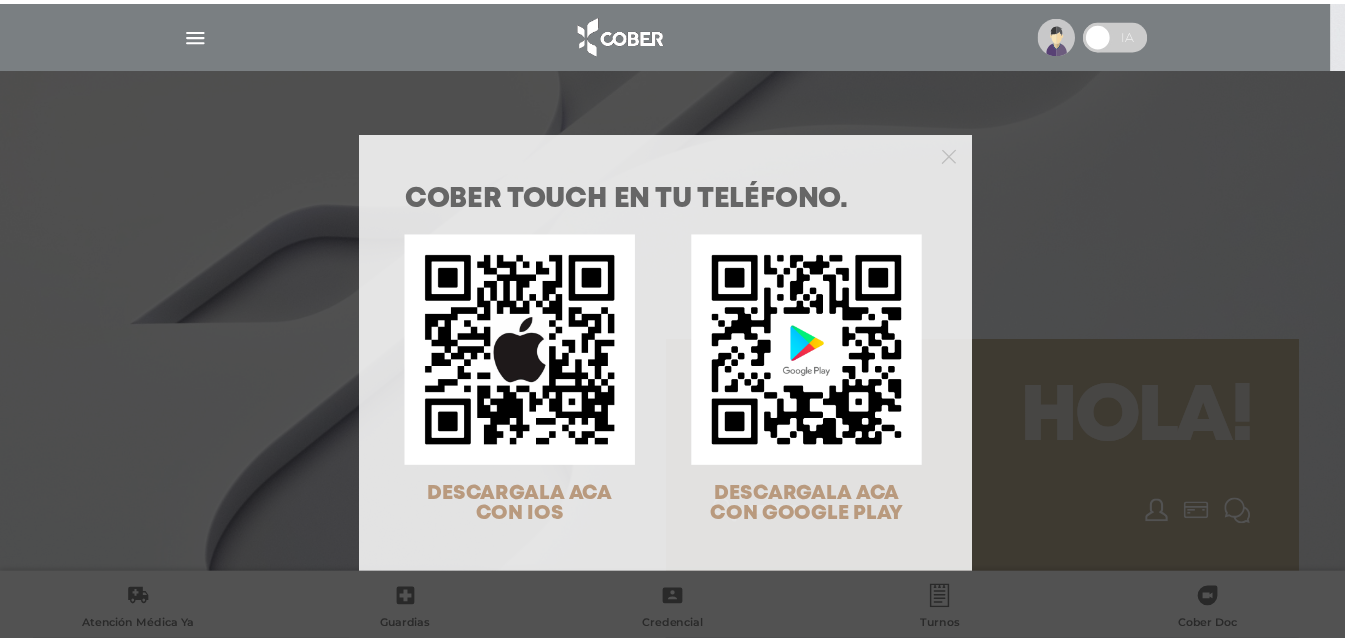 scroll, scrollTop: 0, scrollLeft: 0, axis: both 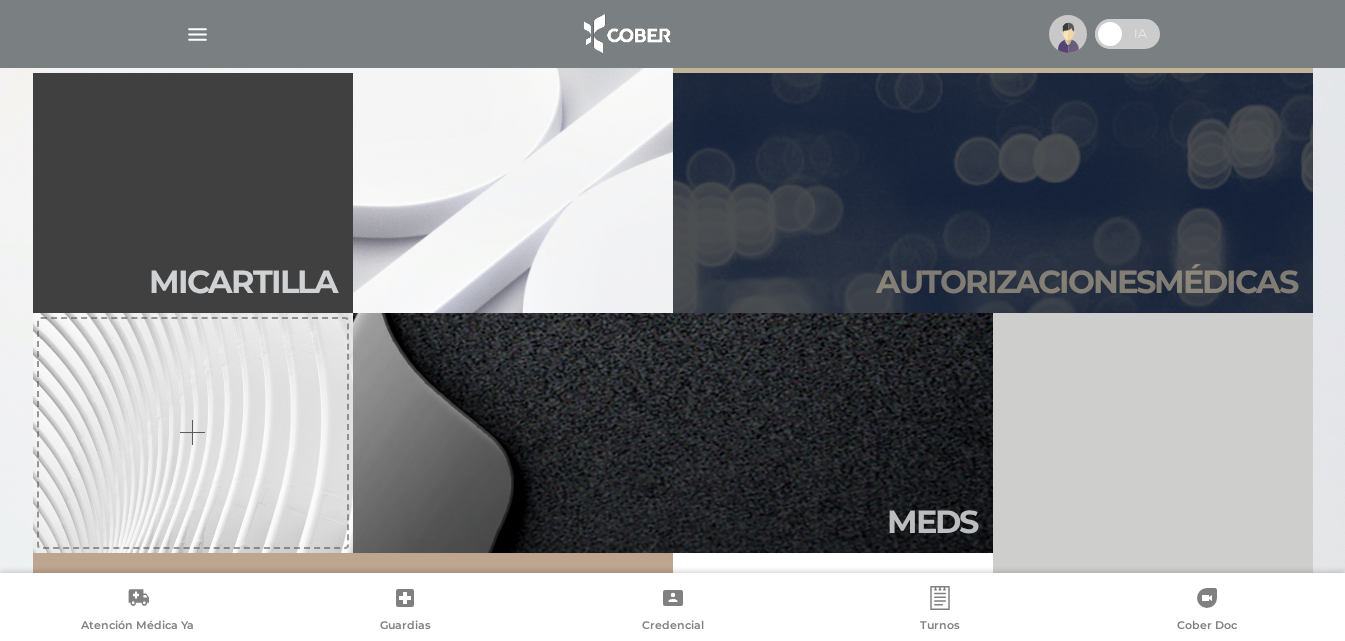 click on "Autori zaciones  médicas" at bounding box center (1086, 282) 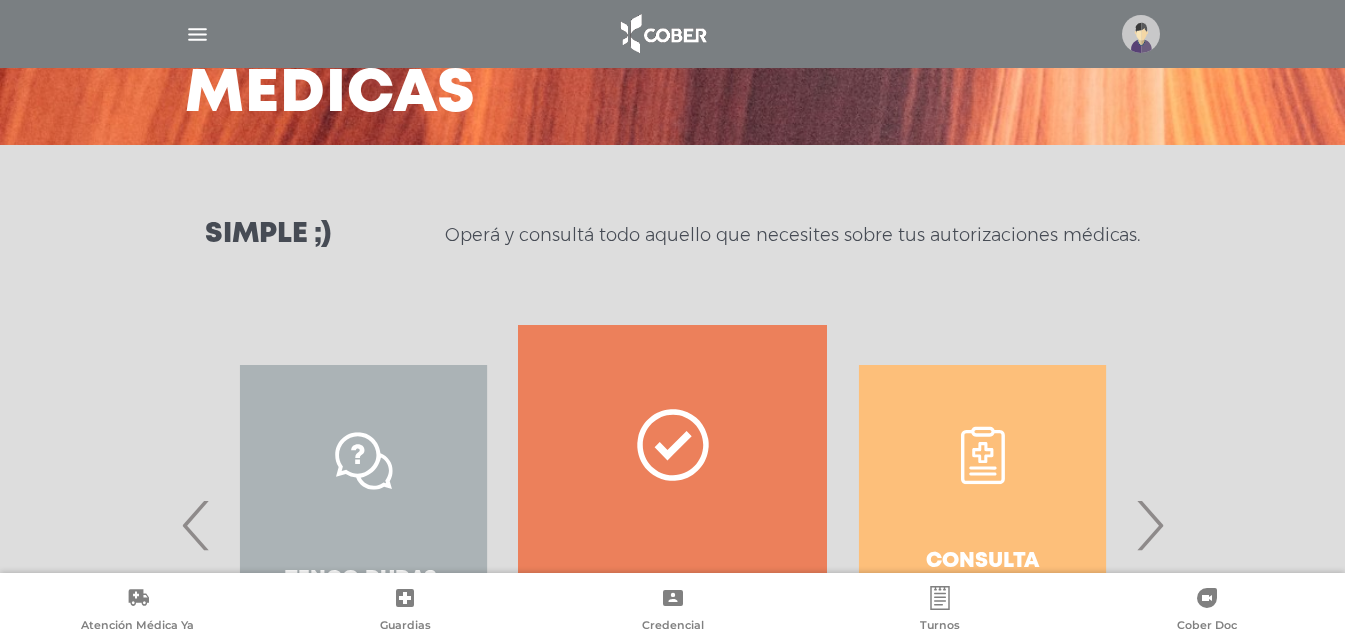 scroll, scrollTop: 363, scrollLeft: 0, axis: vertical 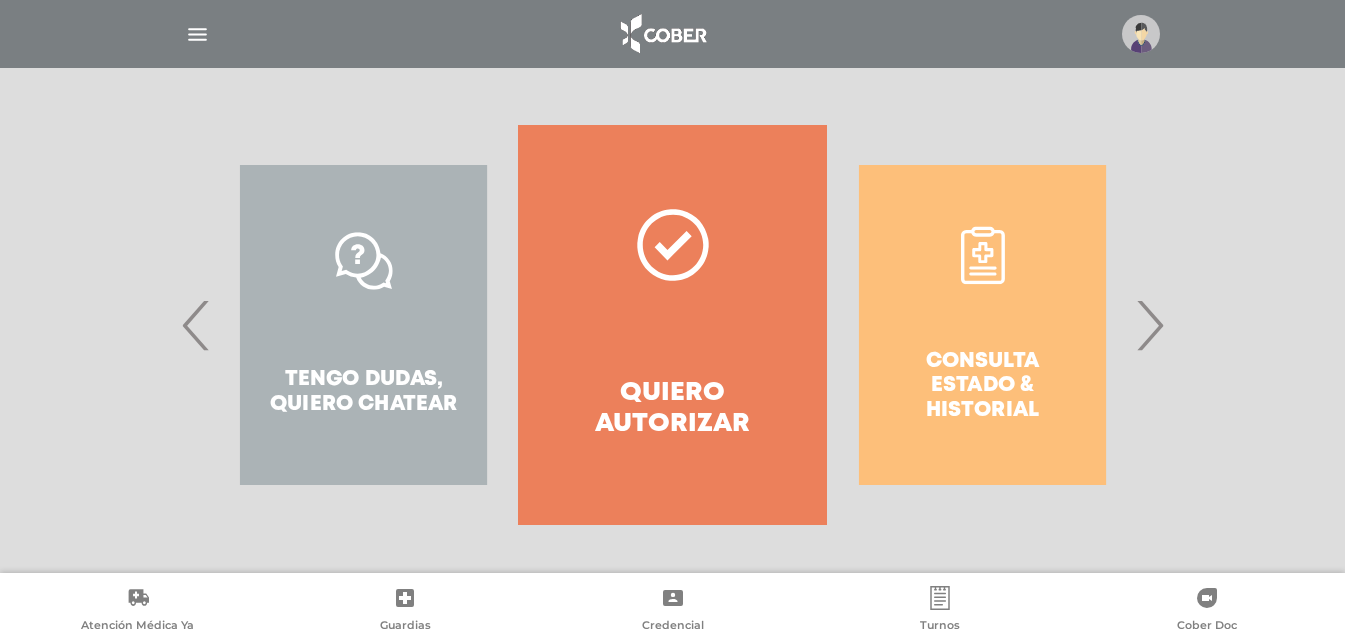 click on "Consulta estado & historial" at bounding box center [982, 325] 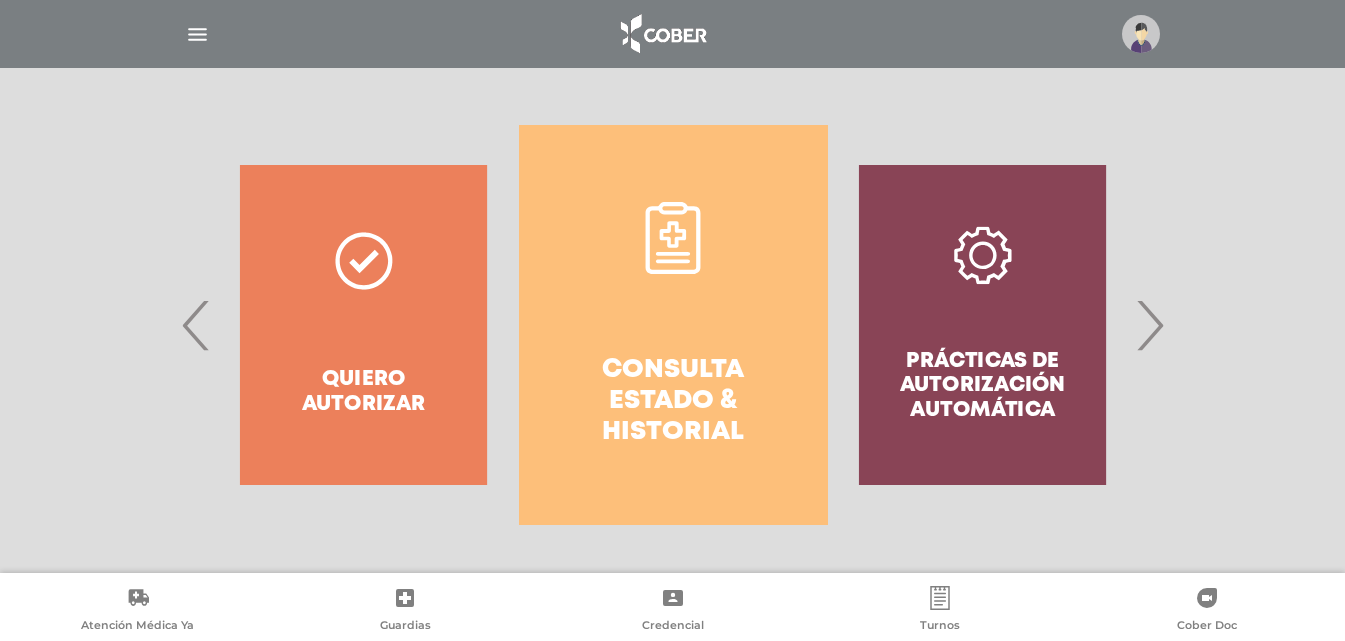 click on "Consulta estado & historial" at bounding box center [673, 325] 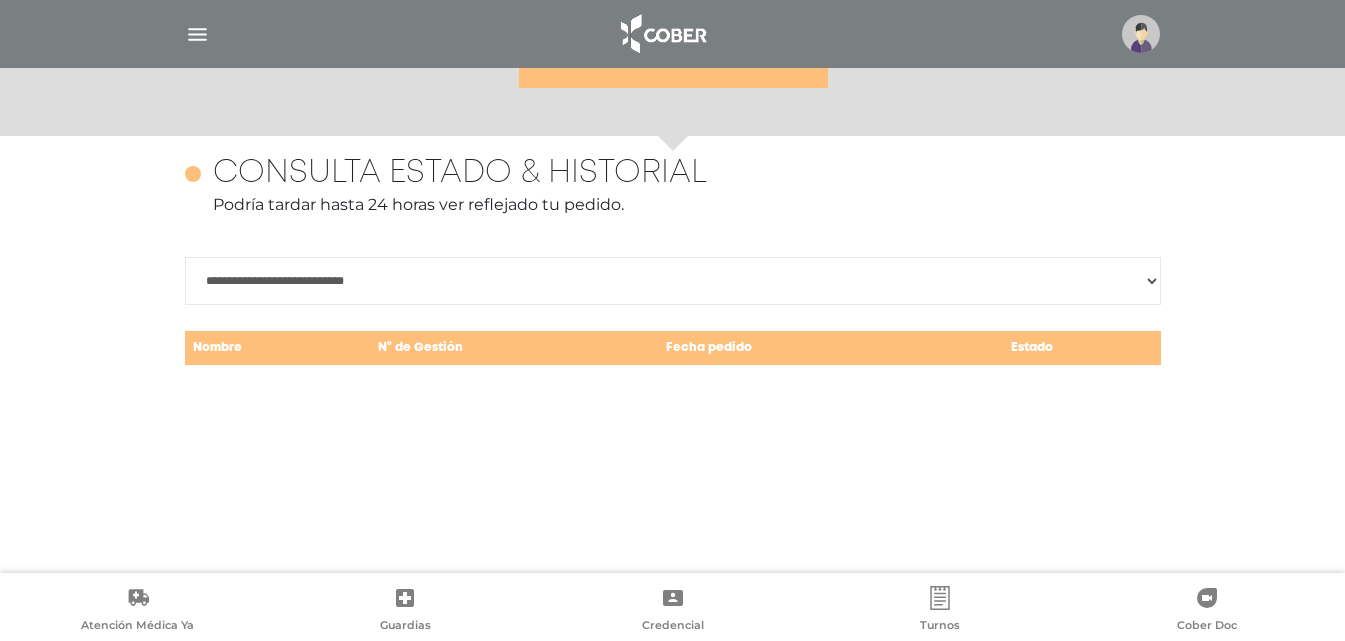 scroll, scrollTop: 868, scrollLeft: 0, axis: vertical 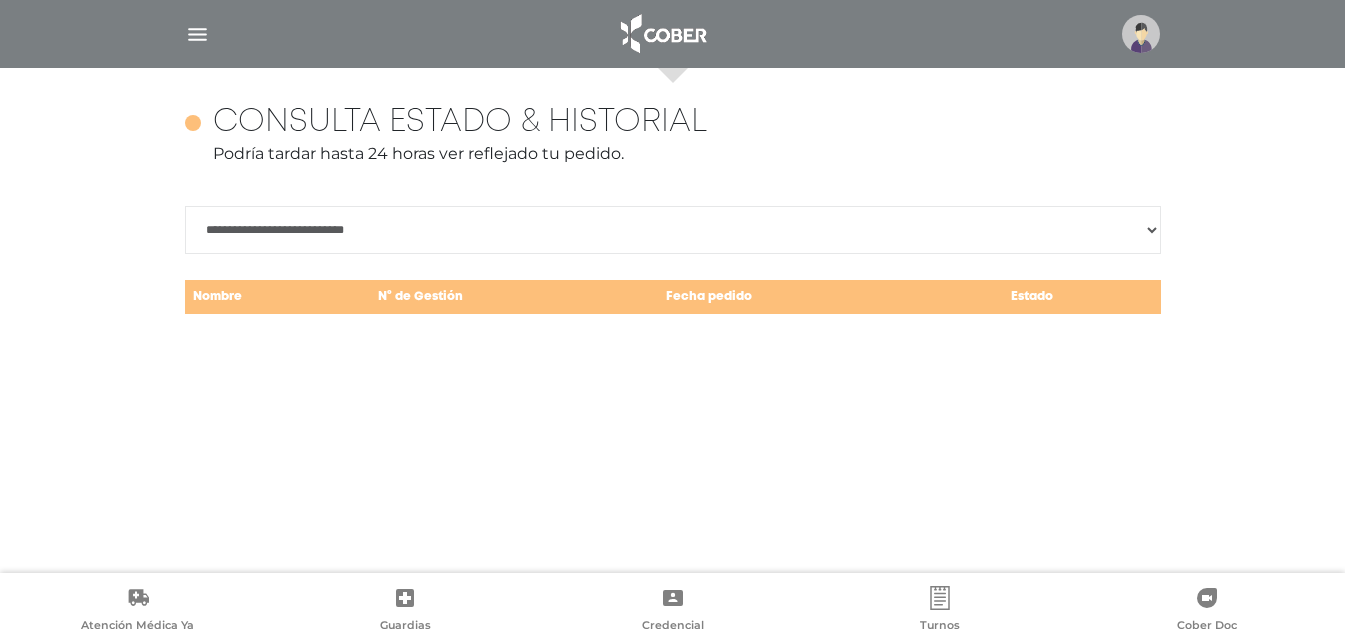 click at bounding box center [673, 34] 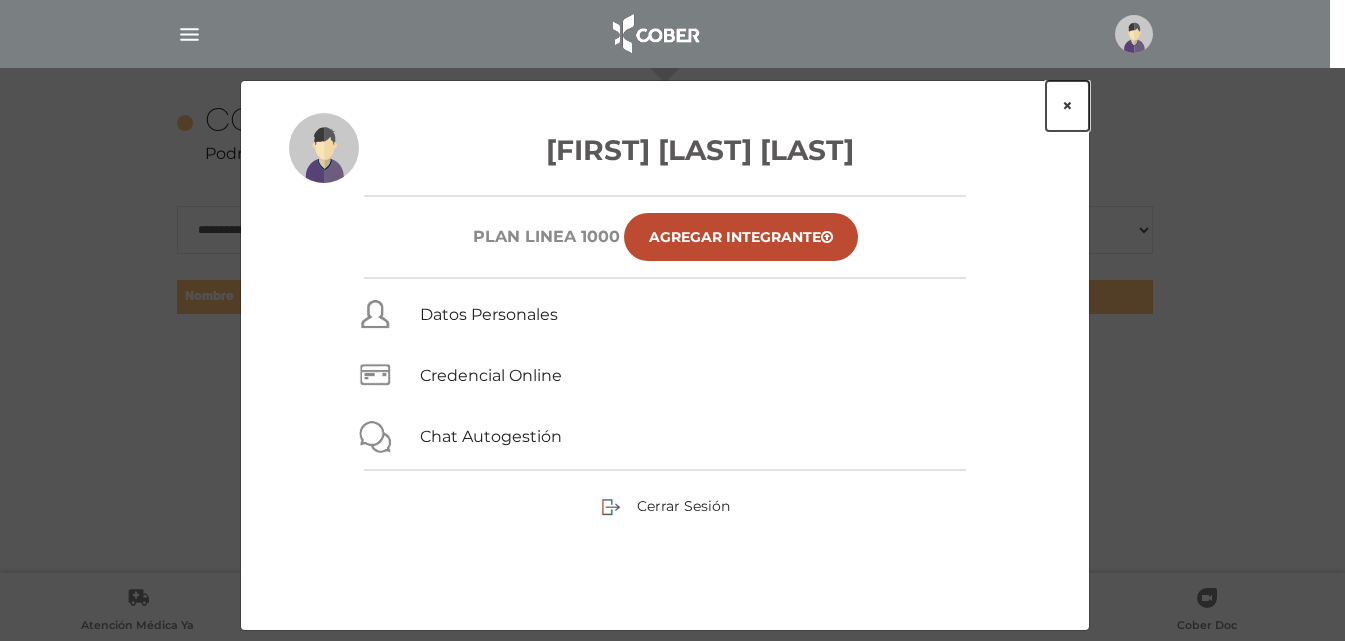 click on "×" at bounding box center (1067, 106) 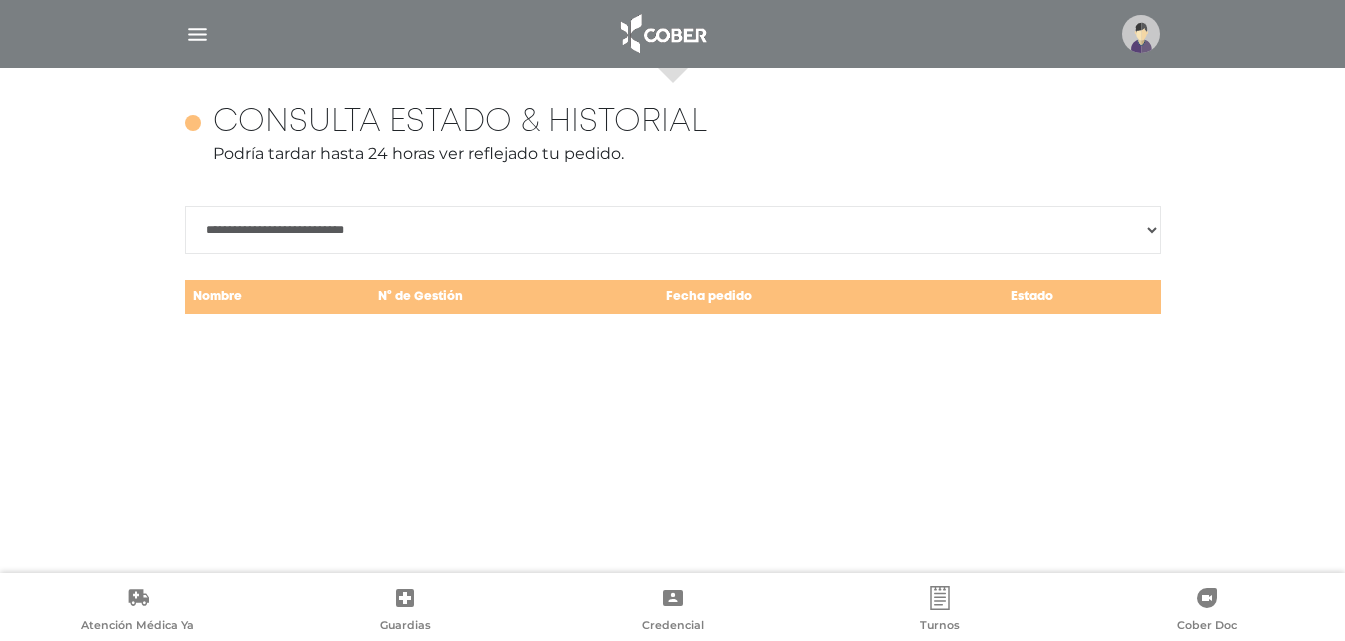 click on "N° de Gestión" at bounding box center (514, 297) 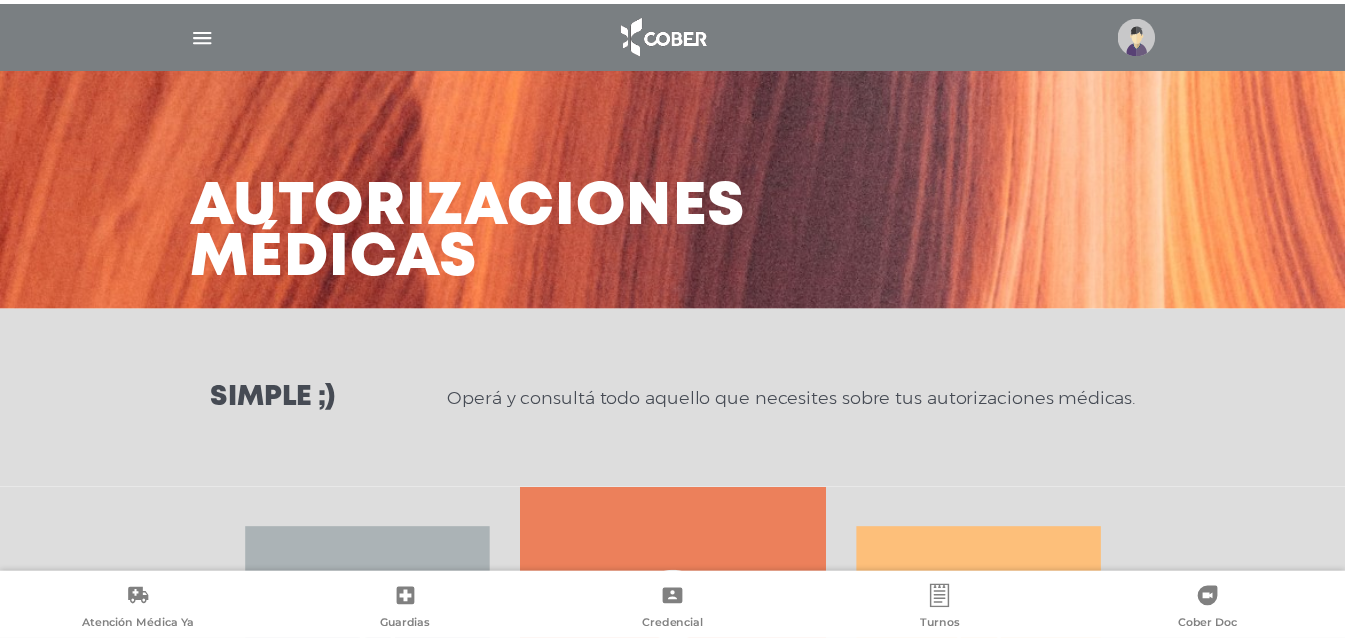 scroll, scrollTop: 0, scrollLeft: 0, axis: both 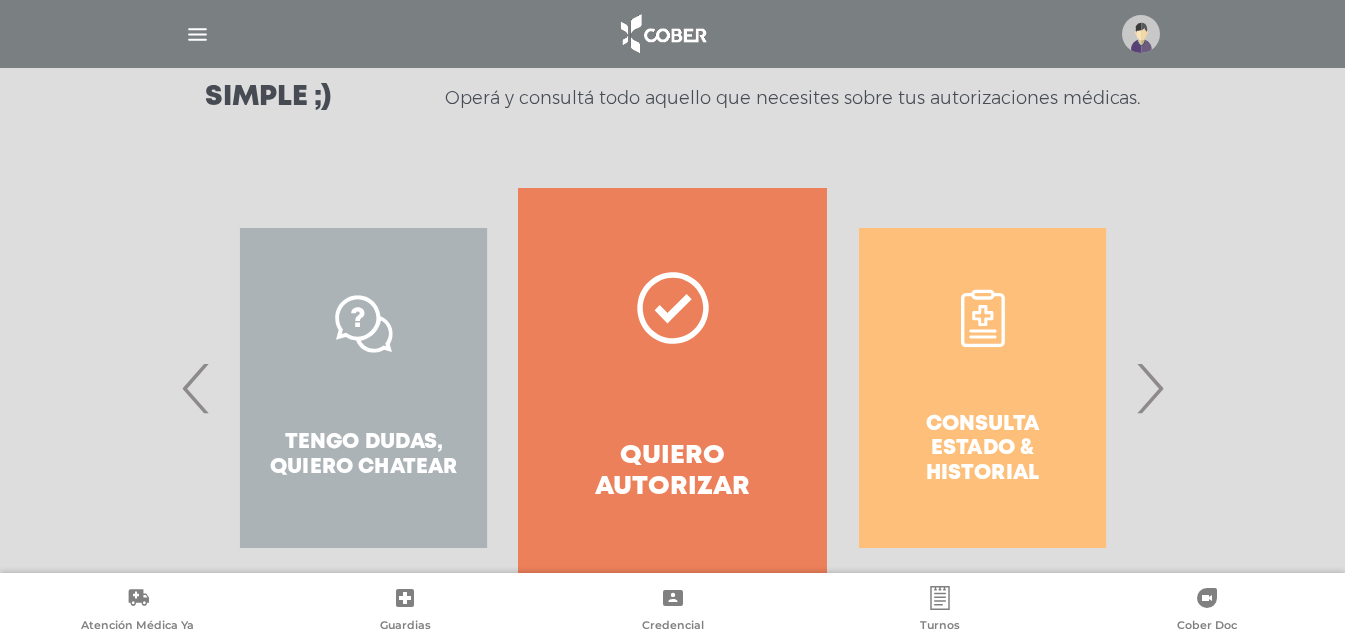 click on "Quiero autorizar" at bounding box center (672, 388) 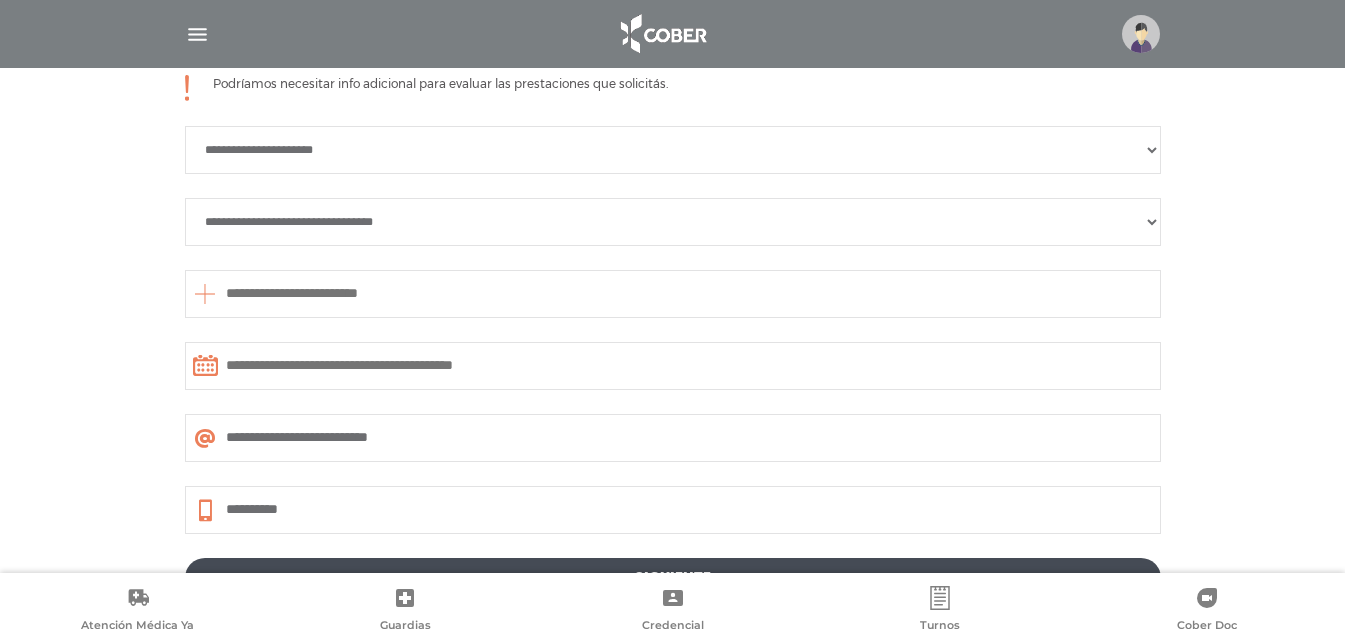 scroll, scrollTop: 588, scrollLeft: 0, axis: vertical 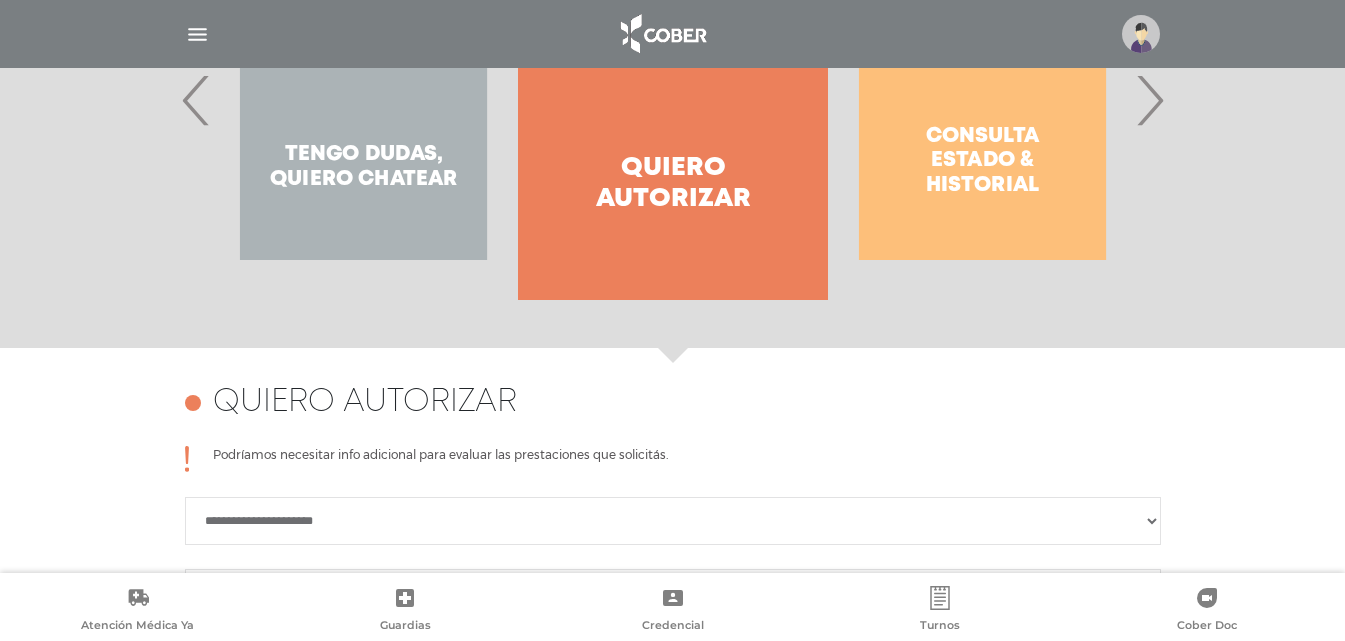 click on "Consulta estado & historial" at bounding box center (982, 100) 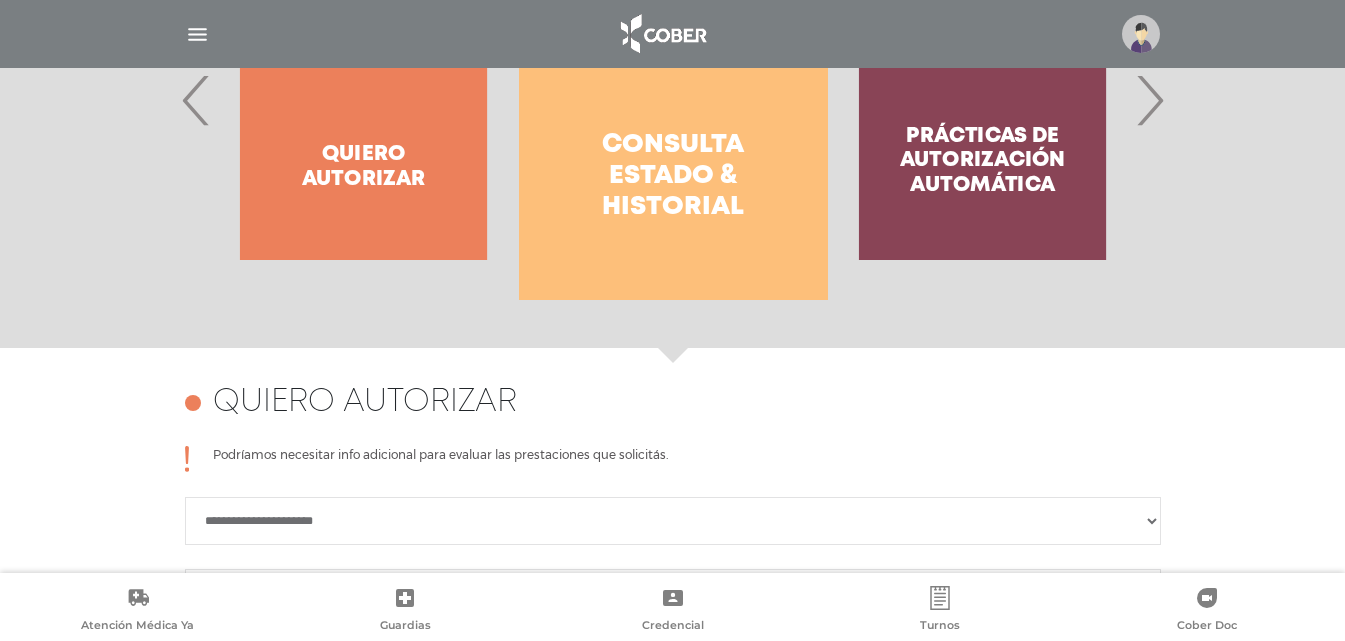 click on "Consulta estado & historial" at bounding box center [673, 177] 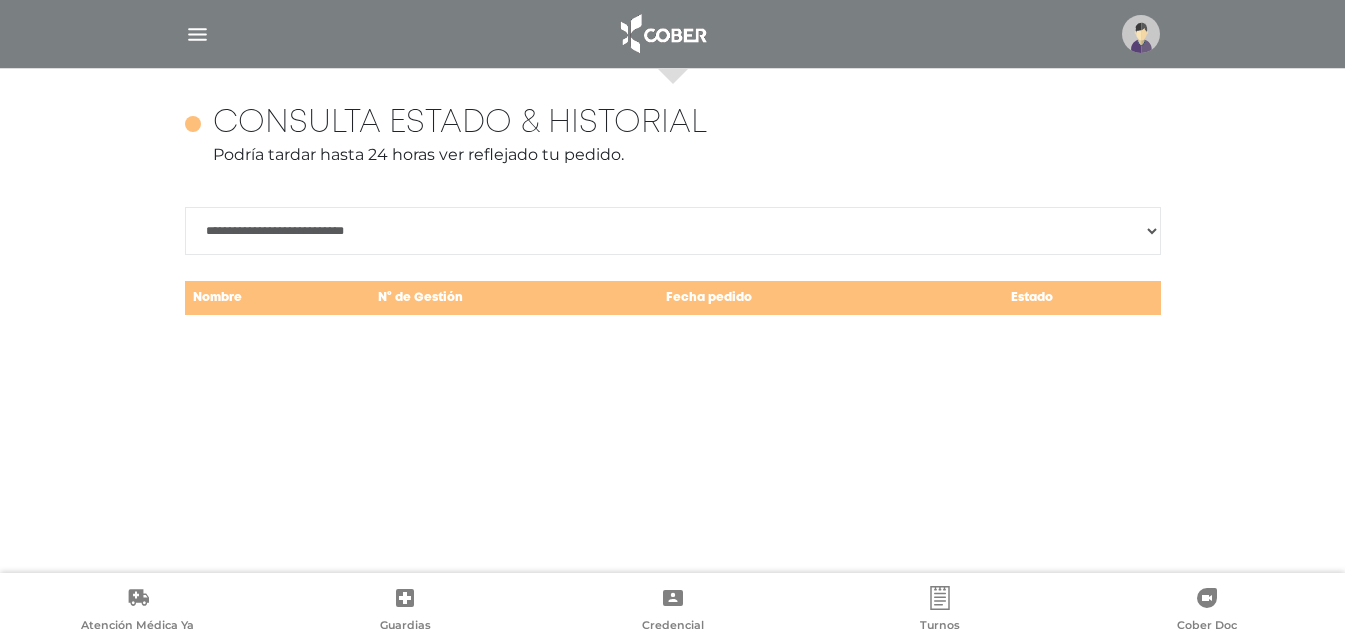scroll, scrollTop: 868, scrollLeft: 0, axis: vertical 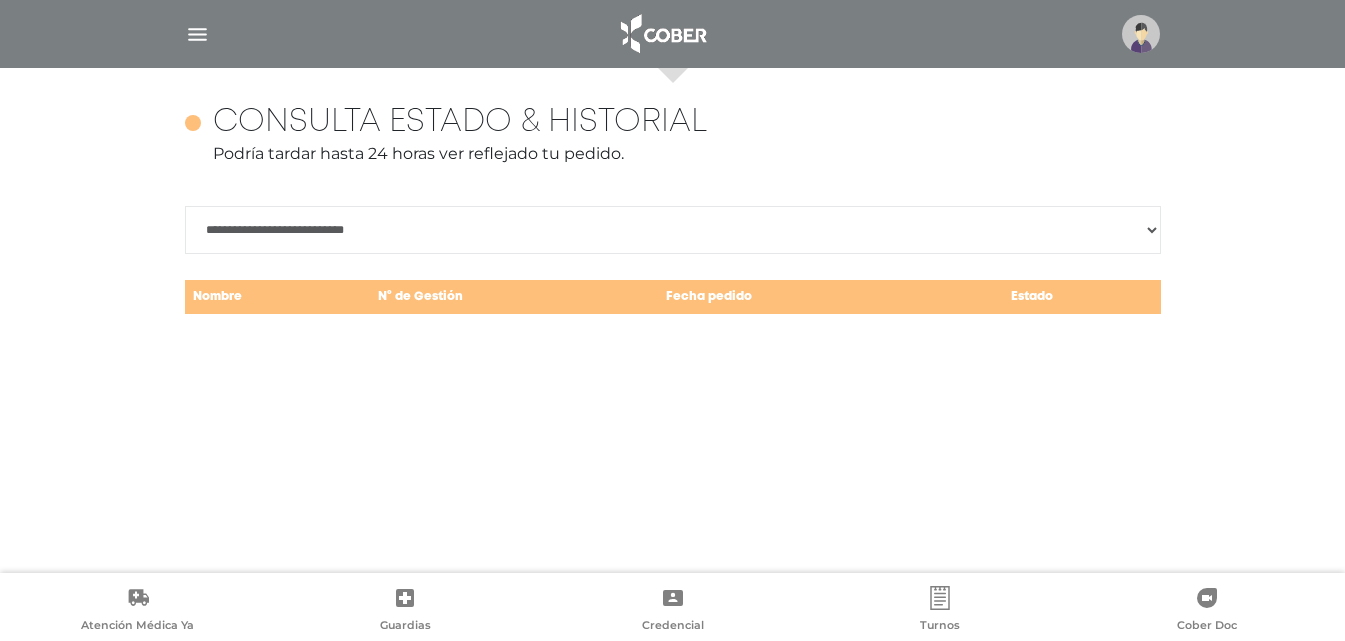 drag, startPoint x: 851, startPoint y: 520, endPoint x: 805, endPoint y: 499, distance: 50.566788 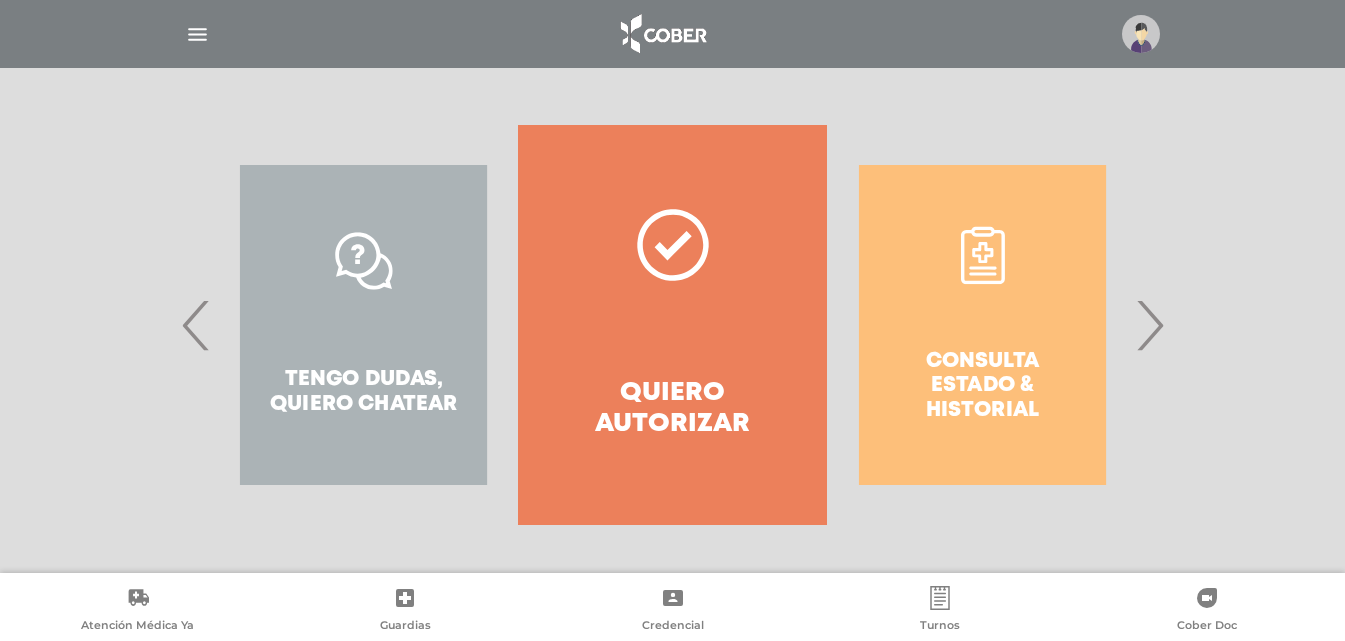 click on "Consulta estado & historial
Prácticas de autorización automática
Tengo dudas, quiero chatear
Quiero autorizar
Consulta estado & historial
Prácticas de autorización automática
Tengo dudas, quiero chatear
Quiero autorizar
Consulta estado & historial
Prácticas de autorización automática                       ‹ ›" at bounding box center [673, 325] 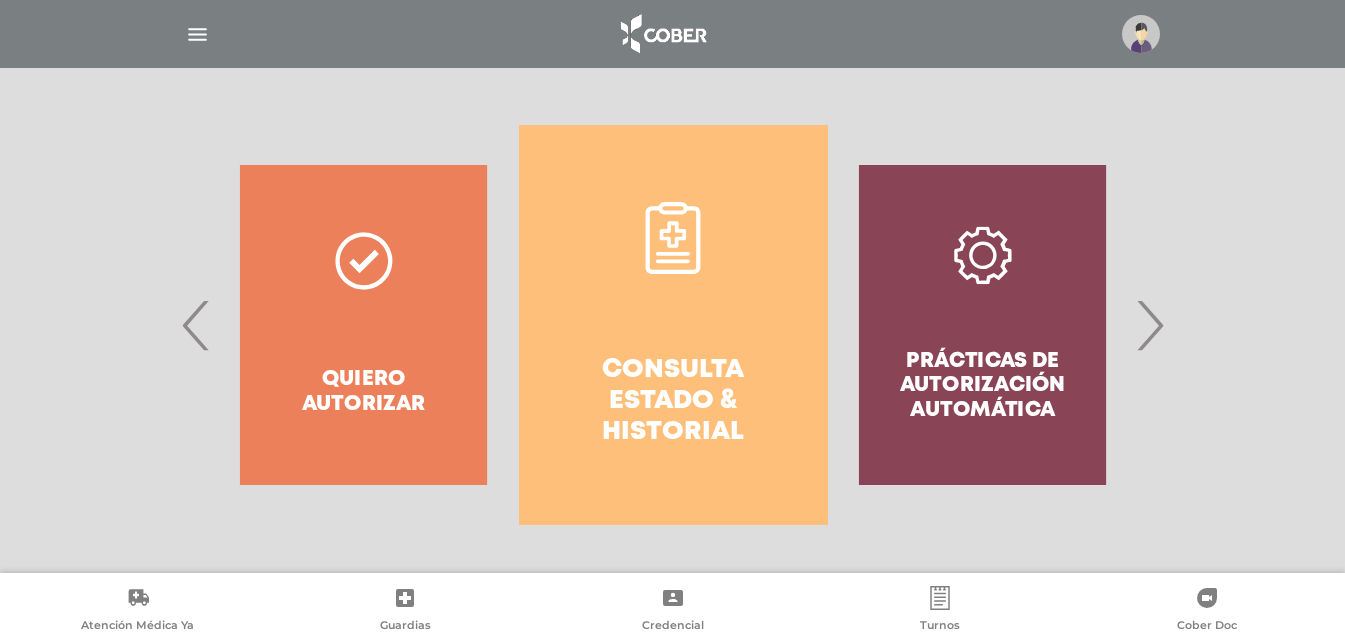 click on "Consulta estado & historial" at bounding box center [673, 325] 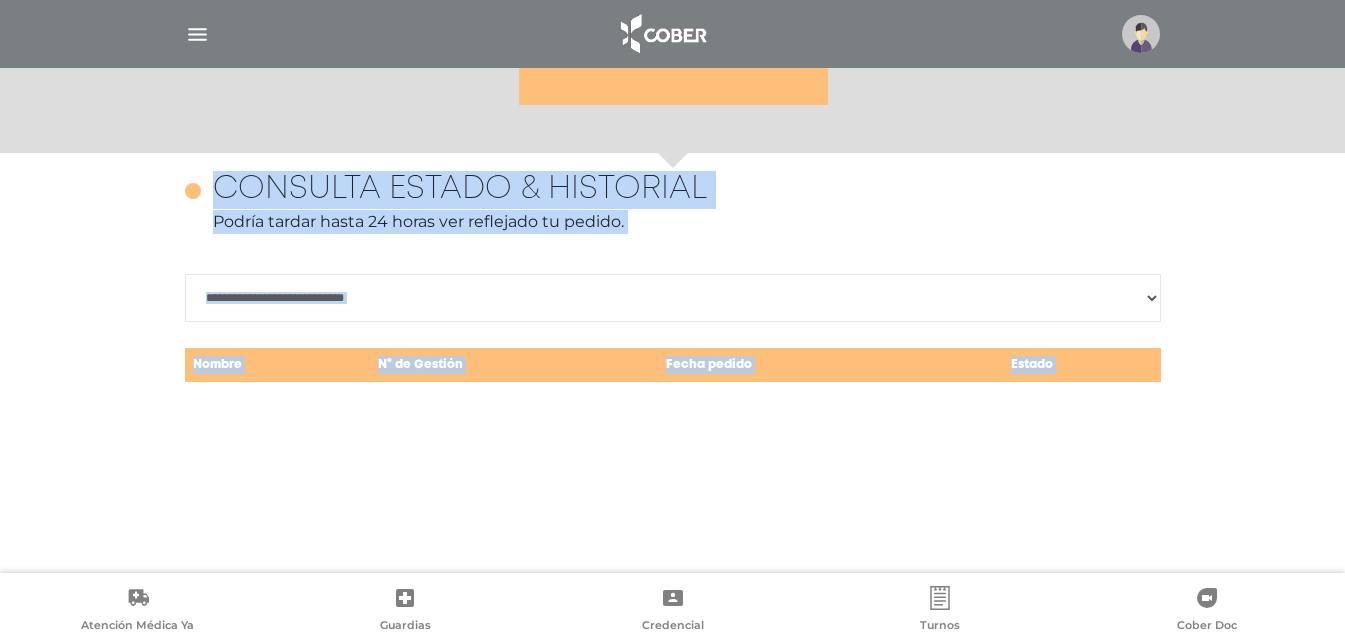 scroll, scrollTop: 868, scrollLeft: 0, axis: vertical 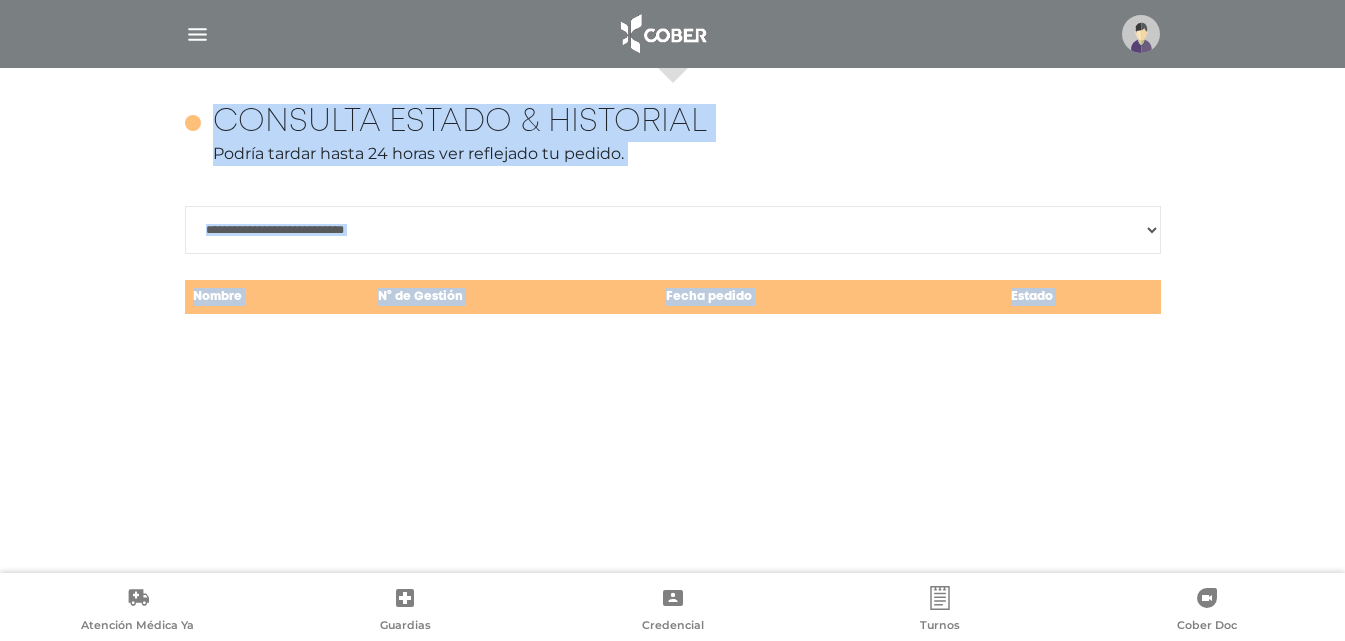 click on "**********" at bounding box center (673, 320) 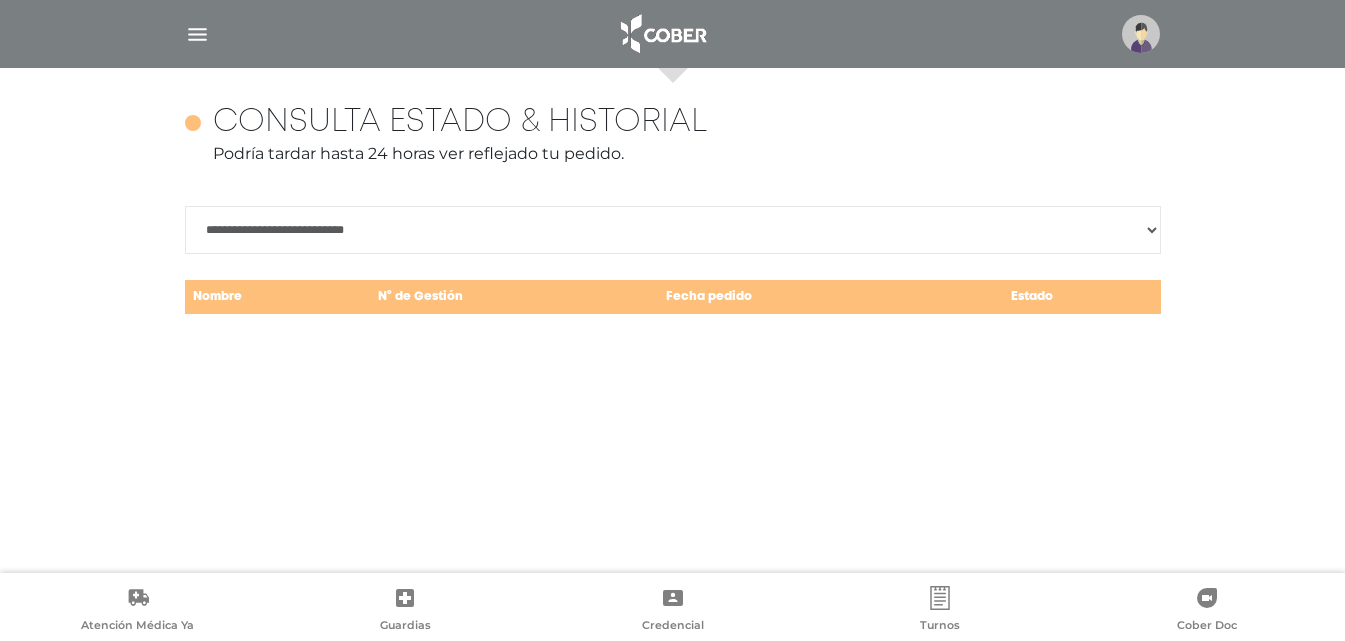 click on "Fecha pedido" at bounding box center [803, 297] 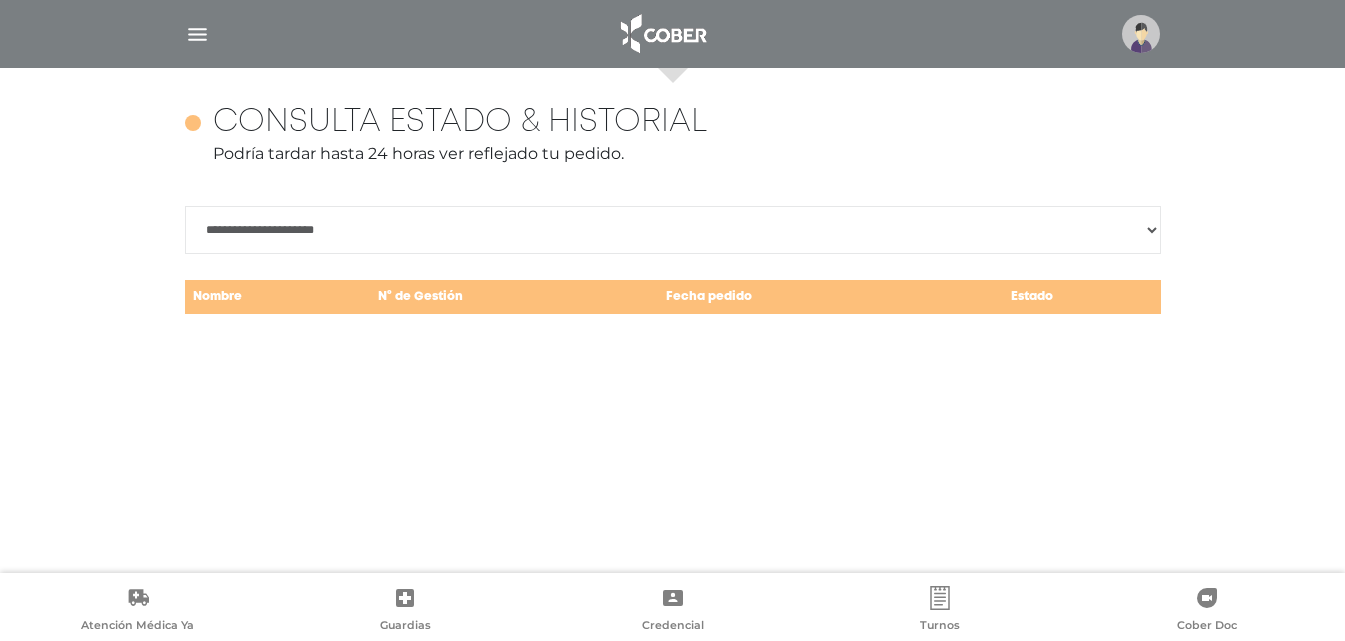 click on "**********" at bounding box center (673, 230) 